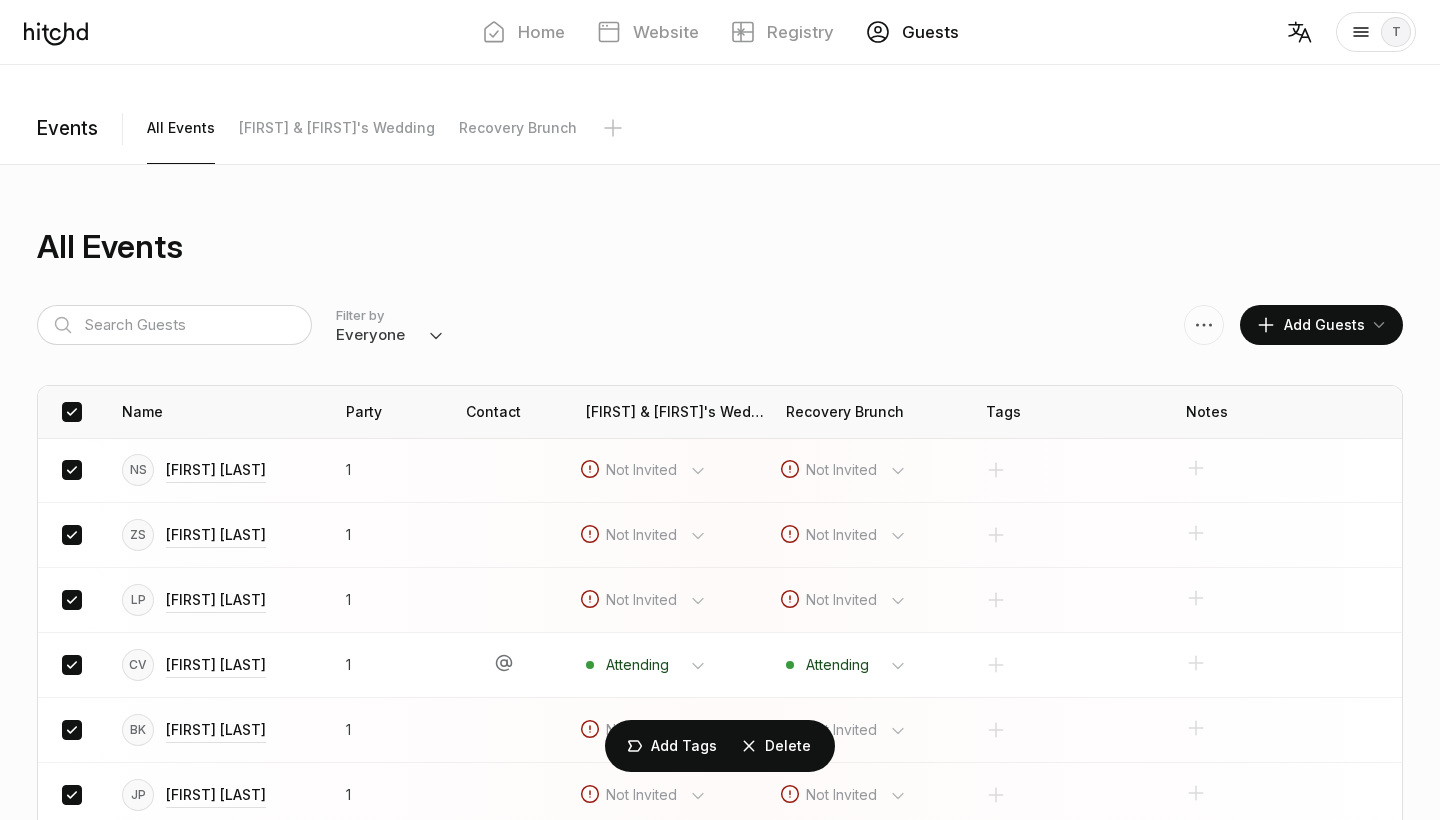 scroll, scrollTop: 3933, scrollLeft: 0, axis: vertical 